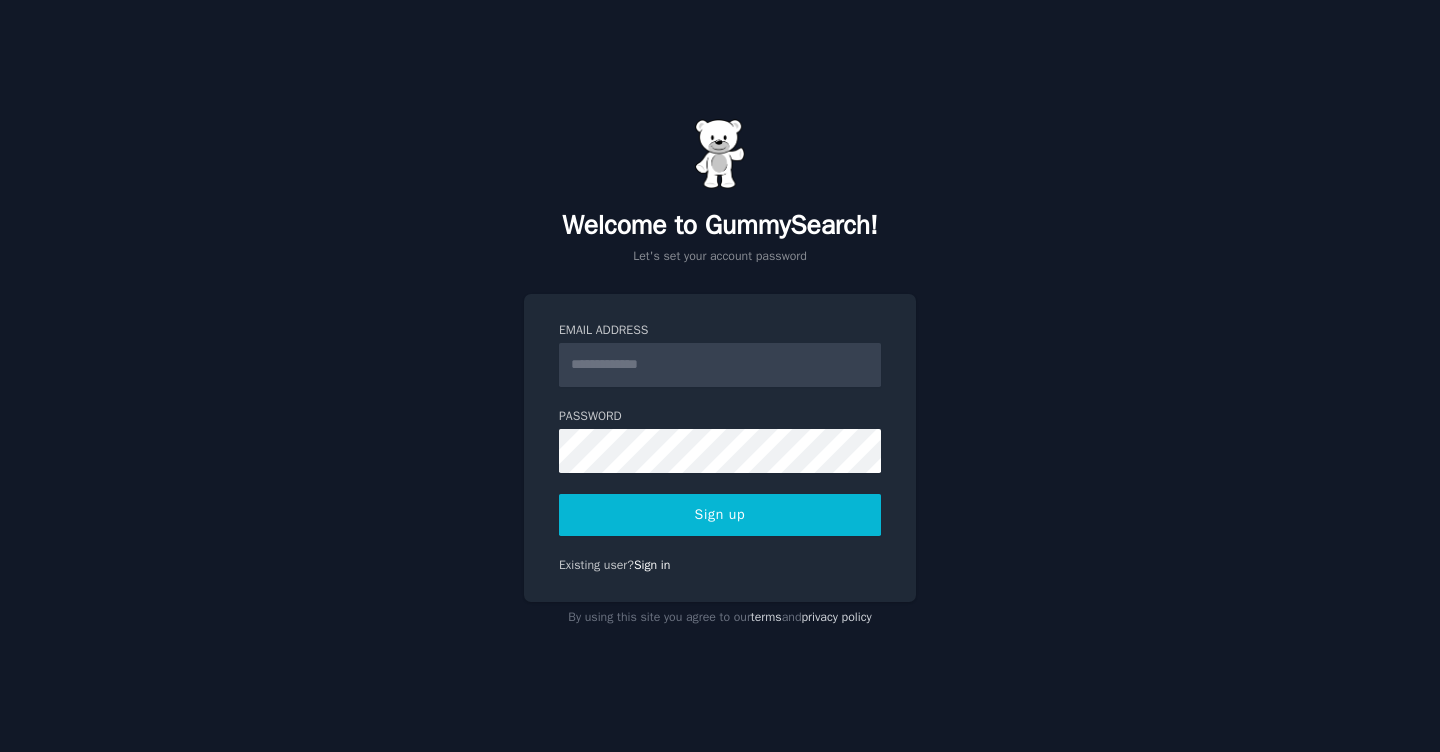 scroll, scrollTop: 0, scrollLeft: 0, axis: both 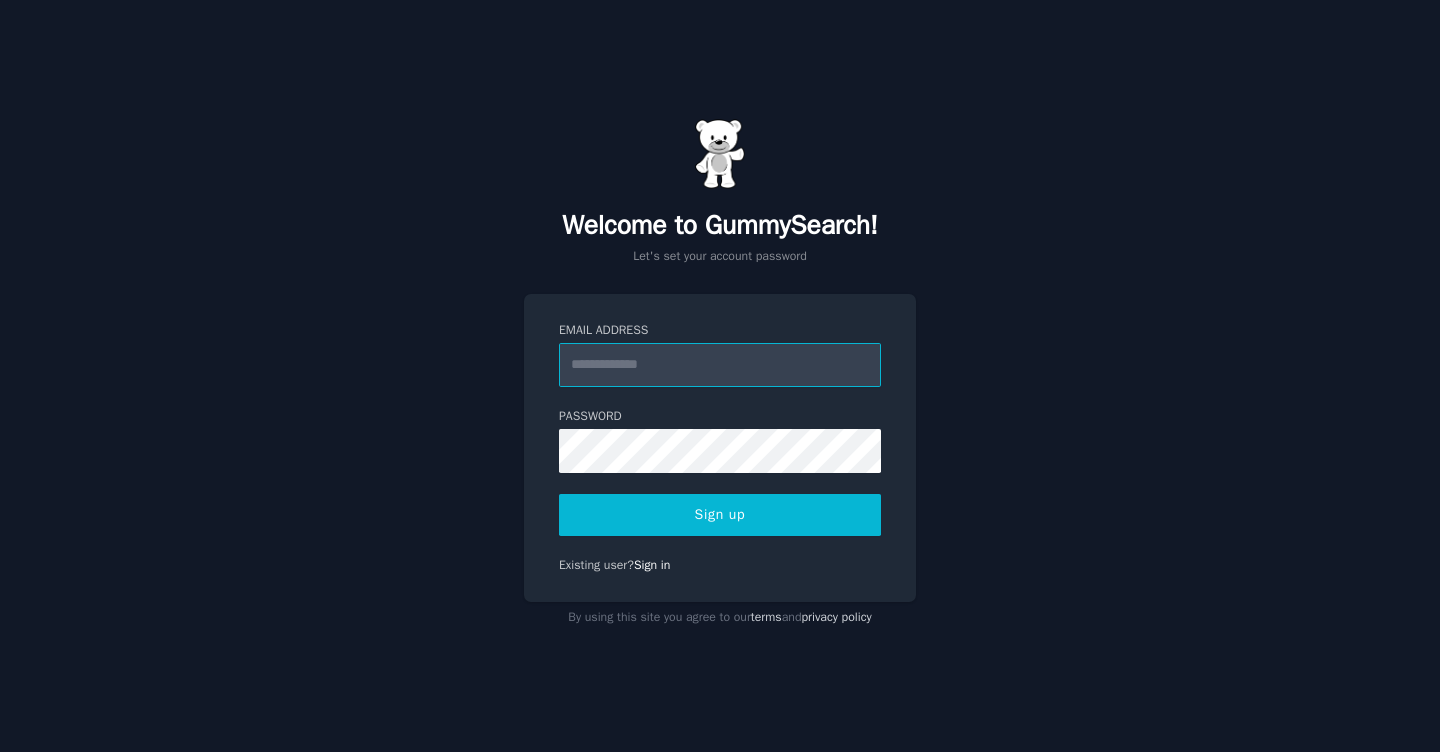 click on "Email Address" at bounding box center [720, 365] 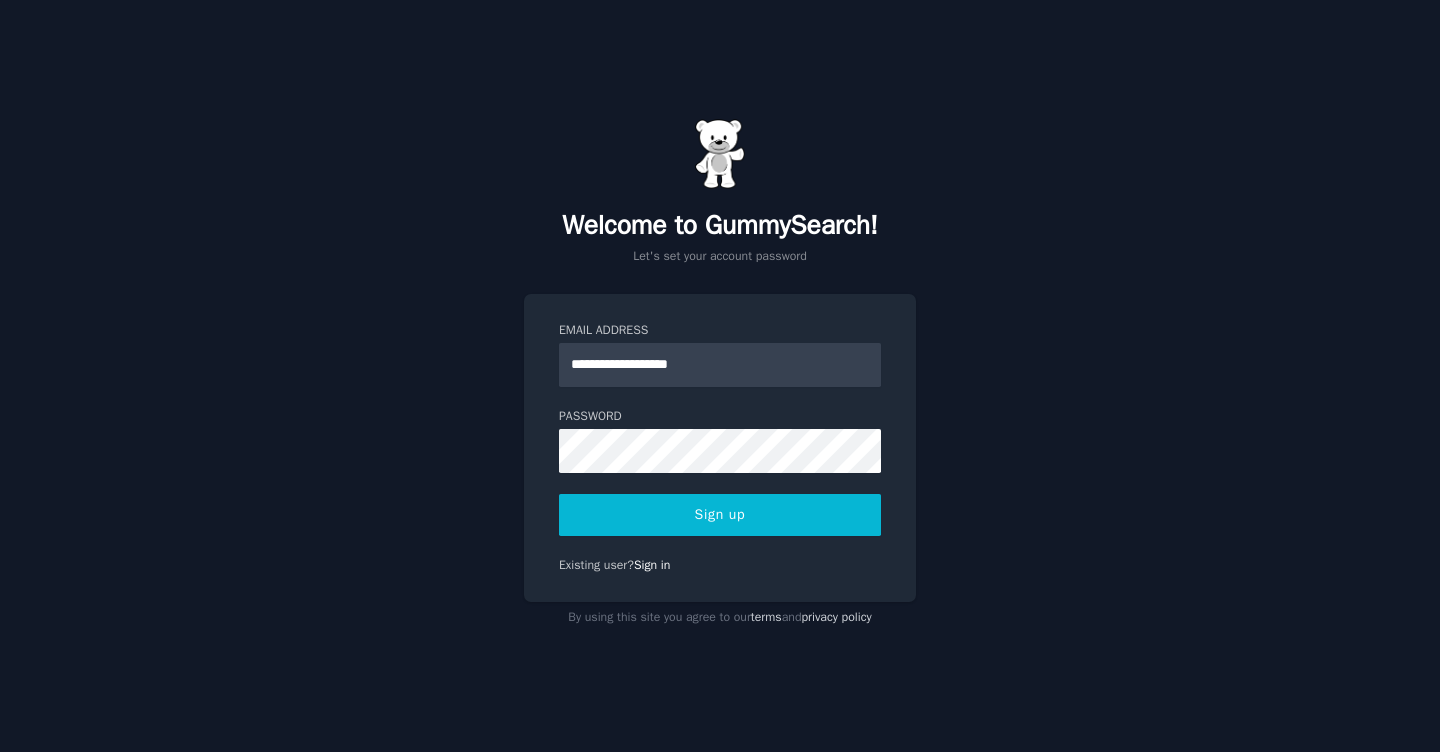 click on "Sign up" at bounding box center [720, 515] 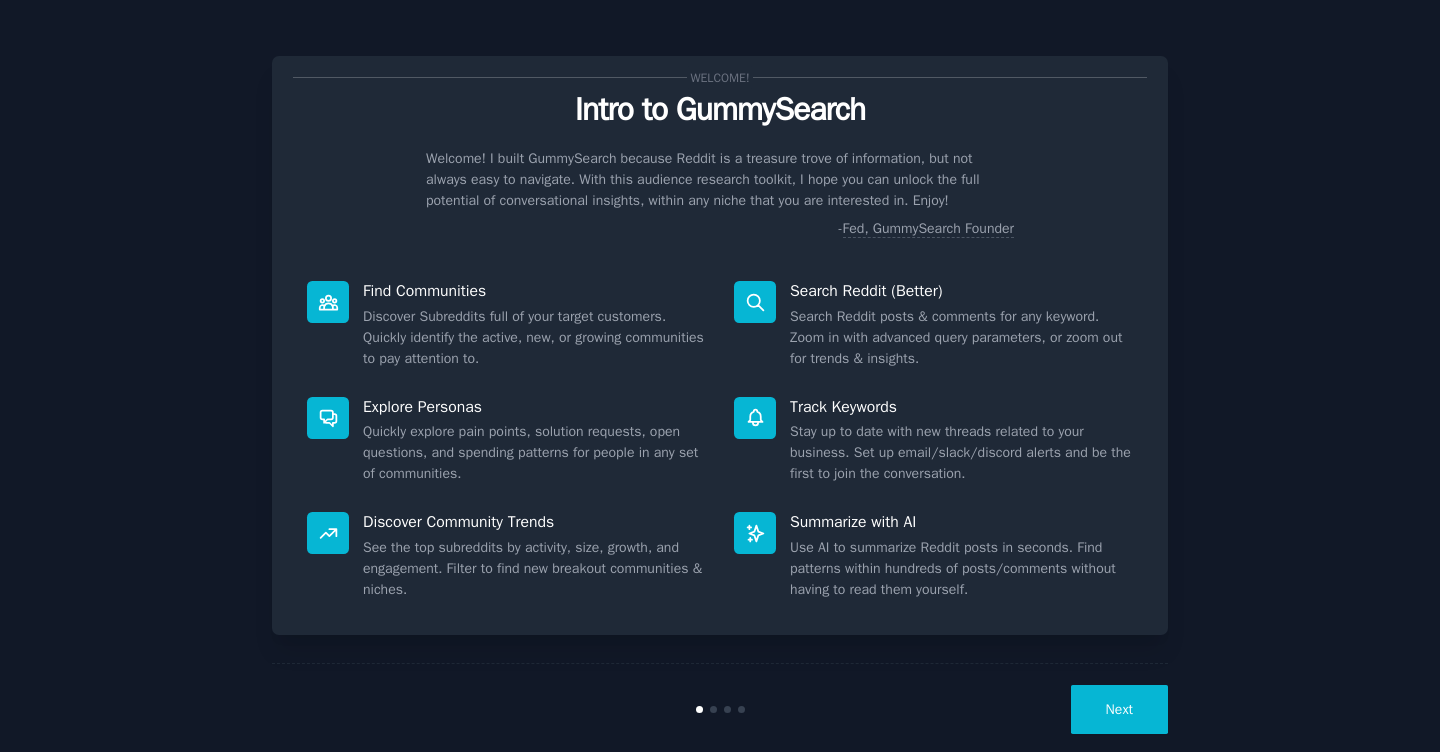 scroll, scrollTop: 0, scrollLeft: 0, axis: both 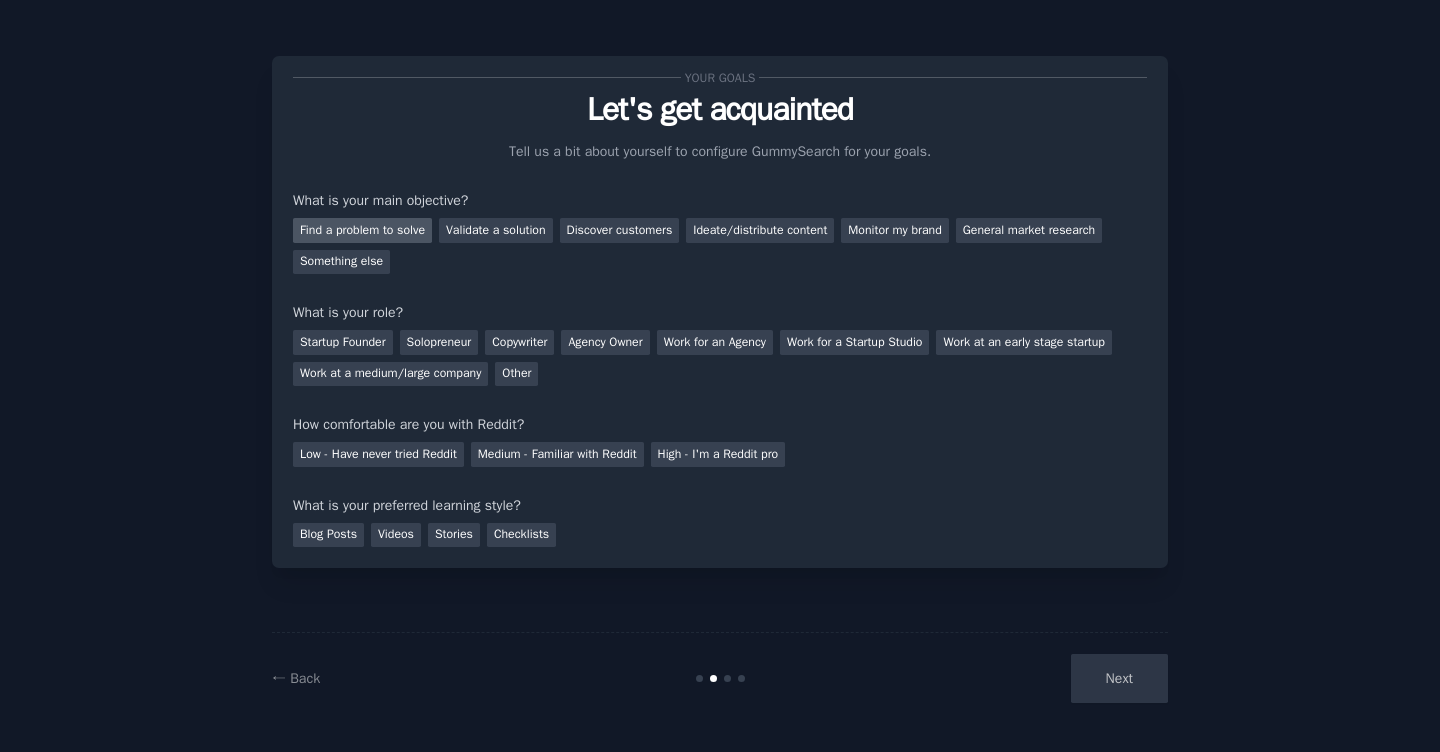 click on "Find a problem to solve" at bounding box center [362, 230] 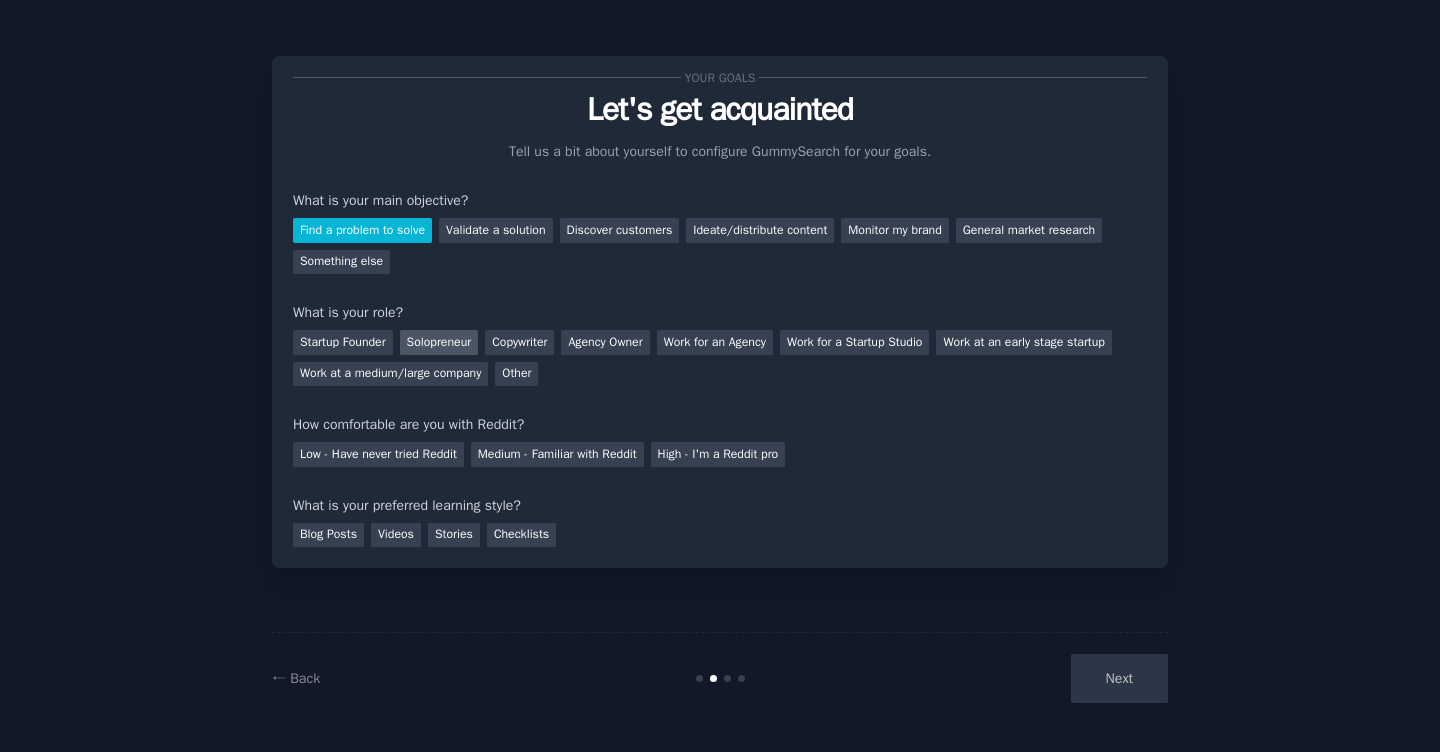 click on "Solopreneur" at bounding box center (439, 342) 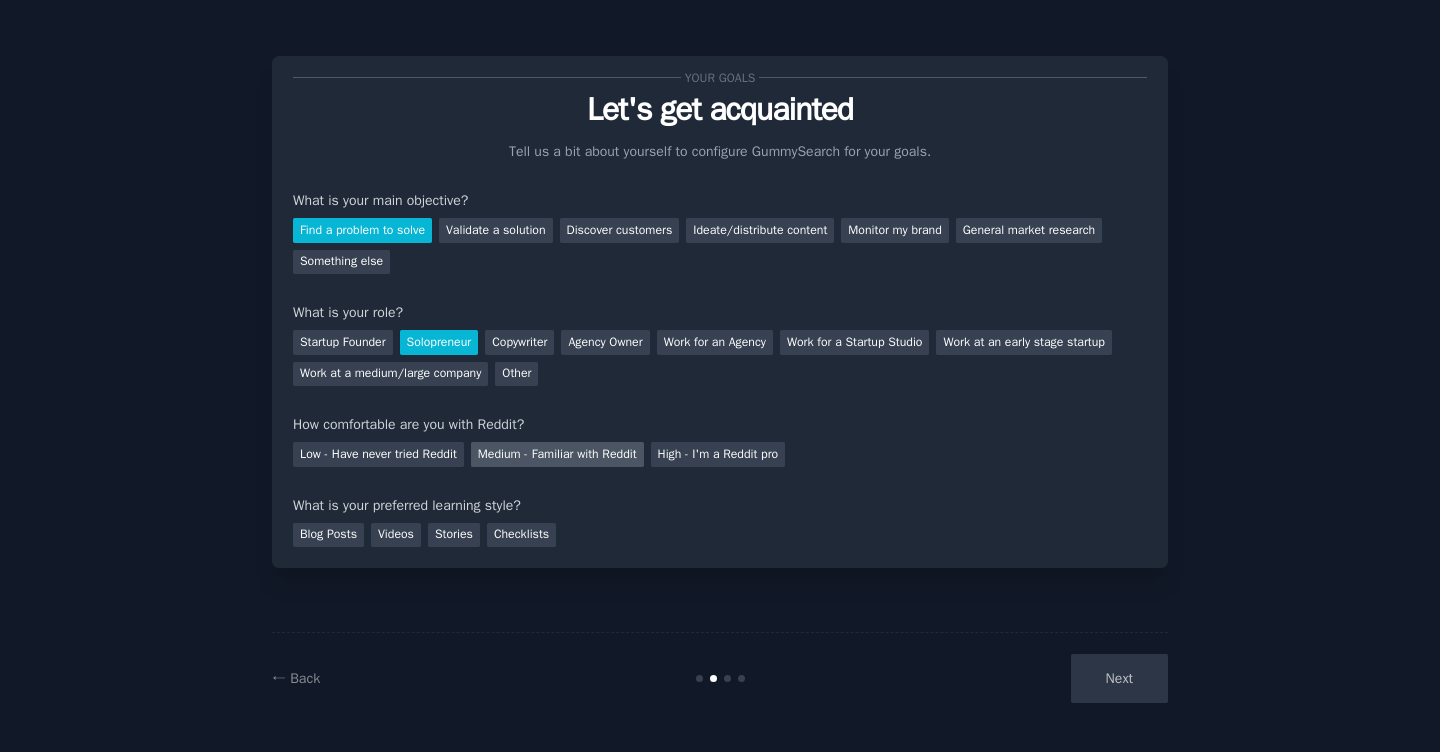 click on "Medium - Familiar with Reddit" at bounding box center (557, 454) 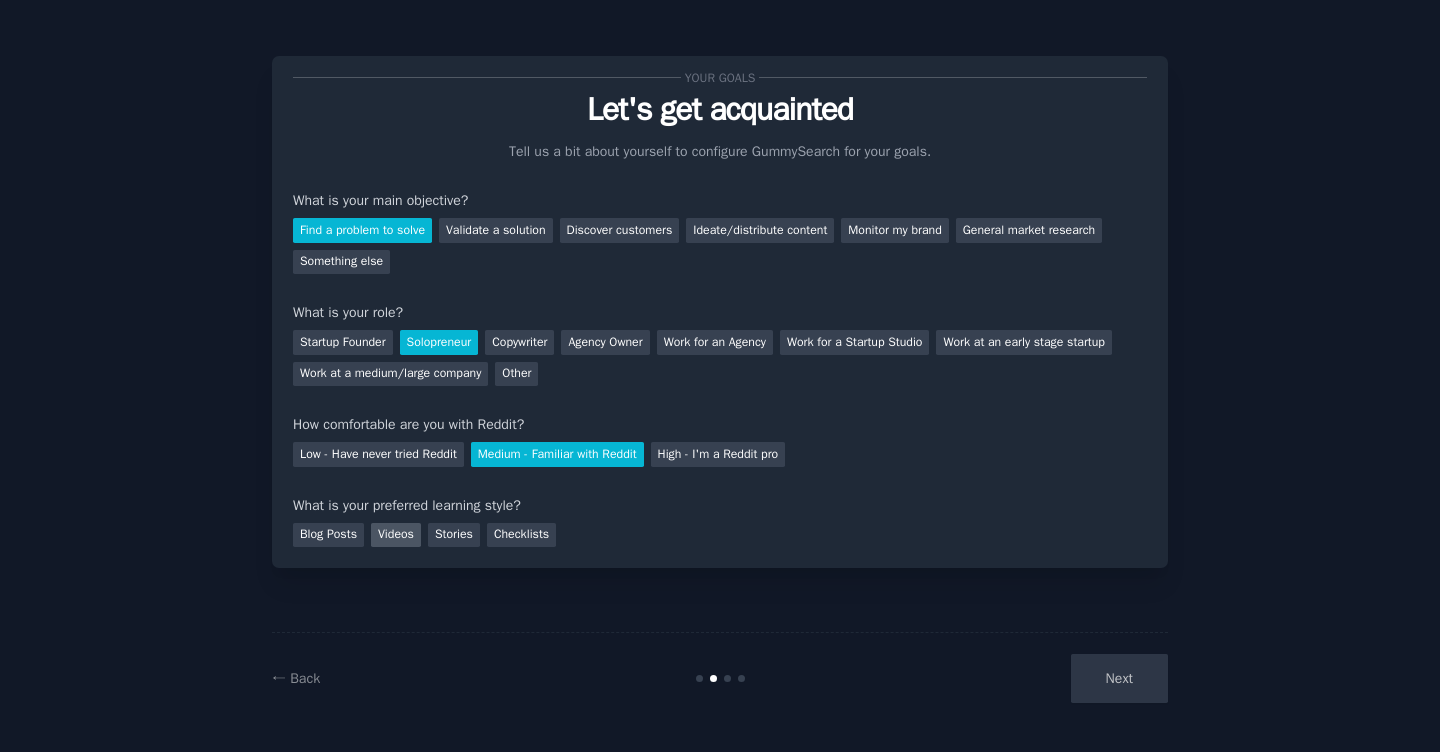click on "Videos" at bounding box center [396, 535] 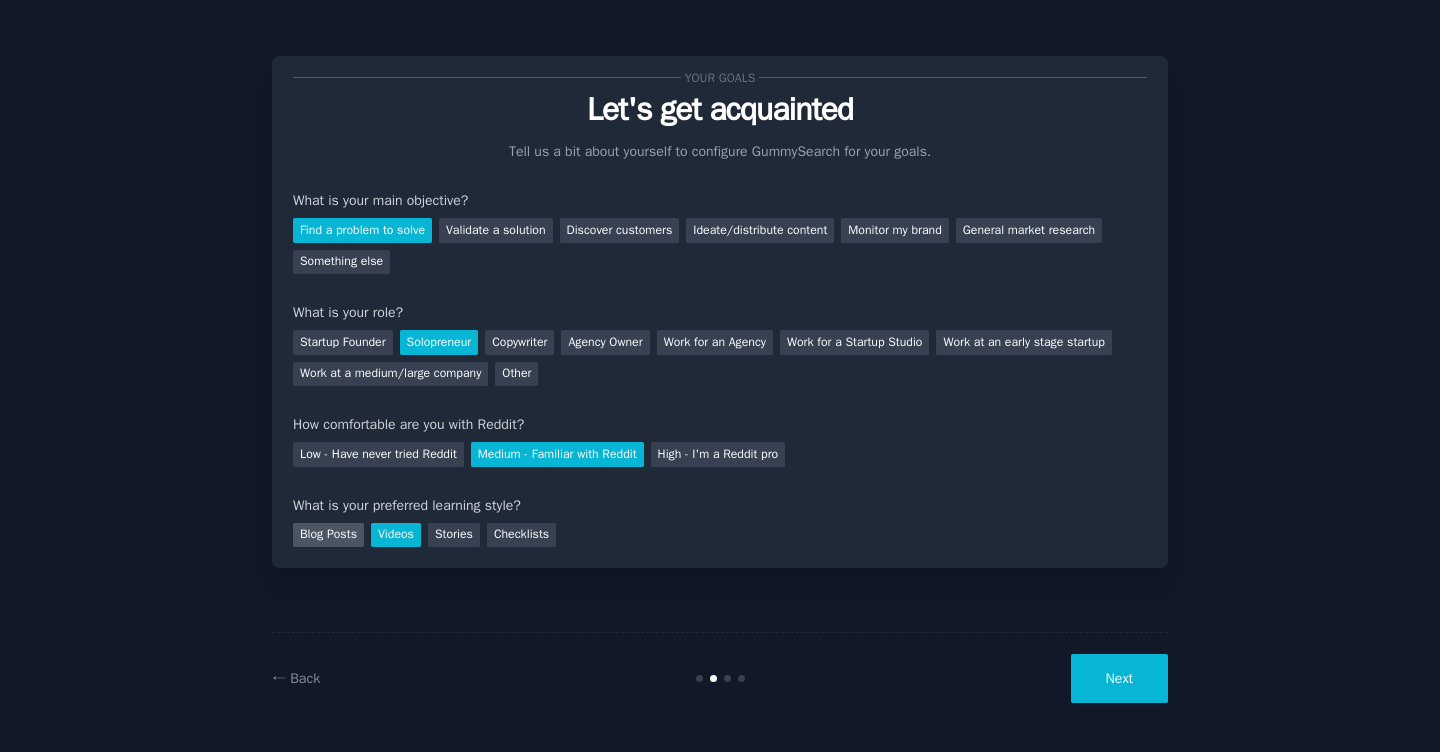click on "Blog Posts" at bounding box center (328, 535) 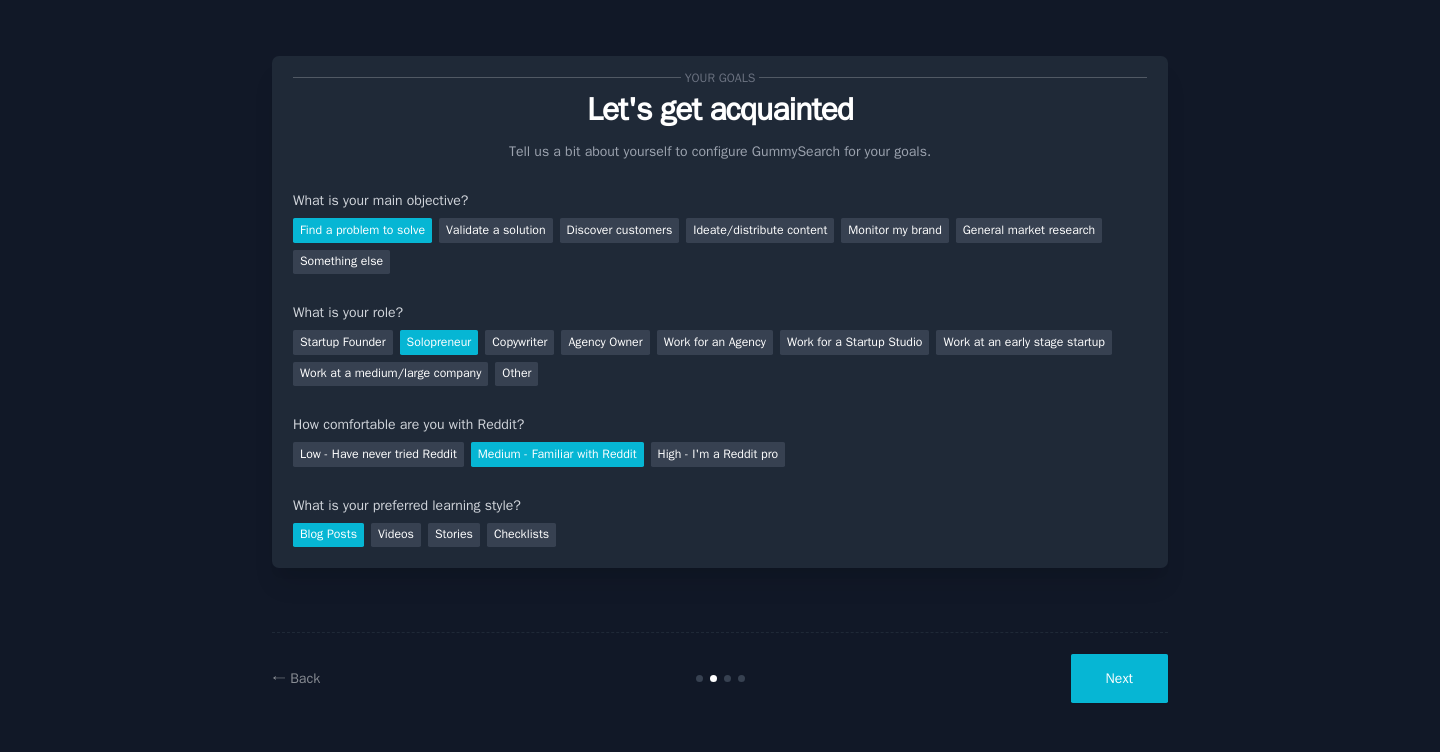 click on "Next" at bounding box center [1119, 678] 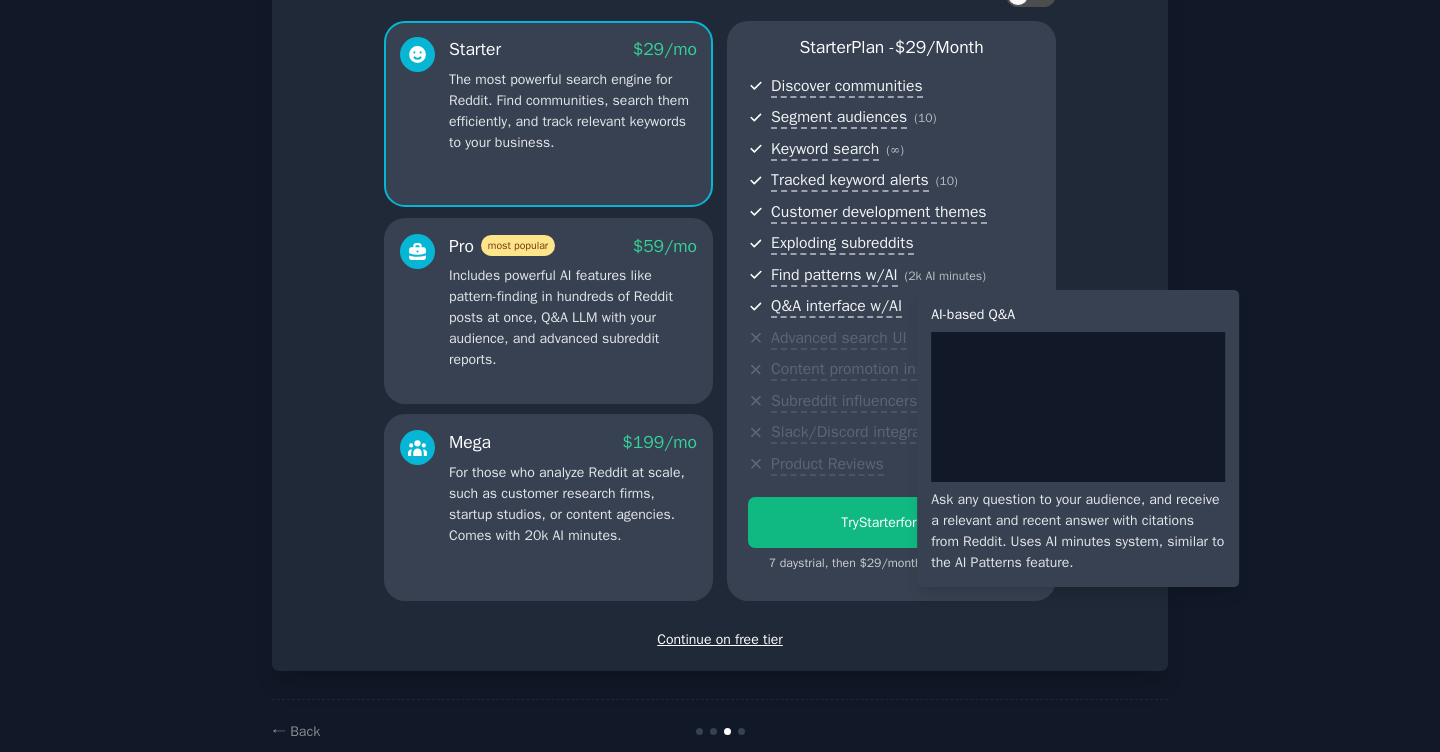 scroll, scrollTop: 196, scrollLeft: 0, axis: vertical 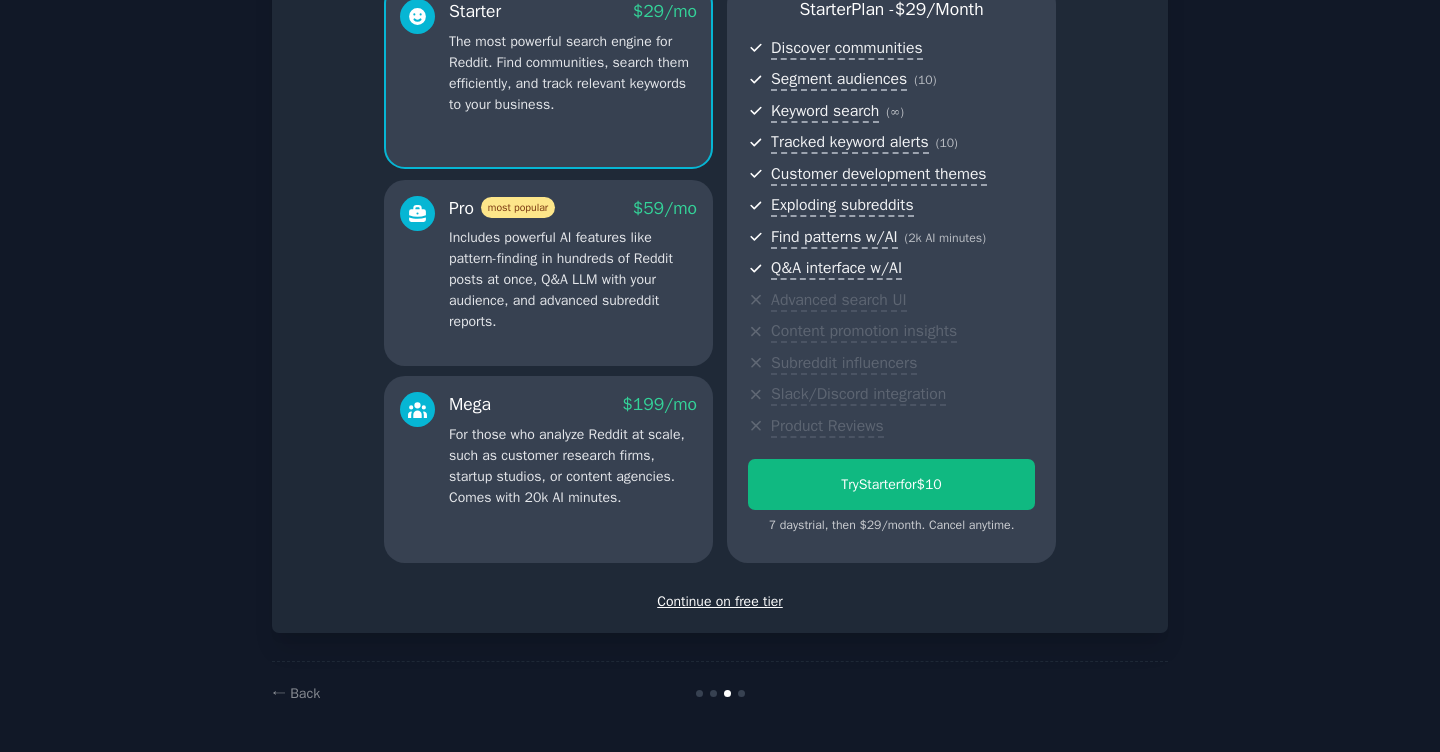 click on "Continue on free tier" at bounding box center [720, 601] 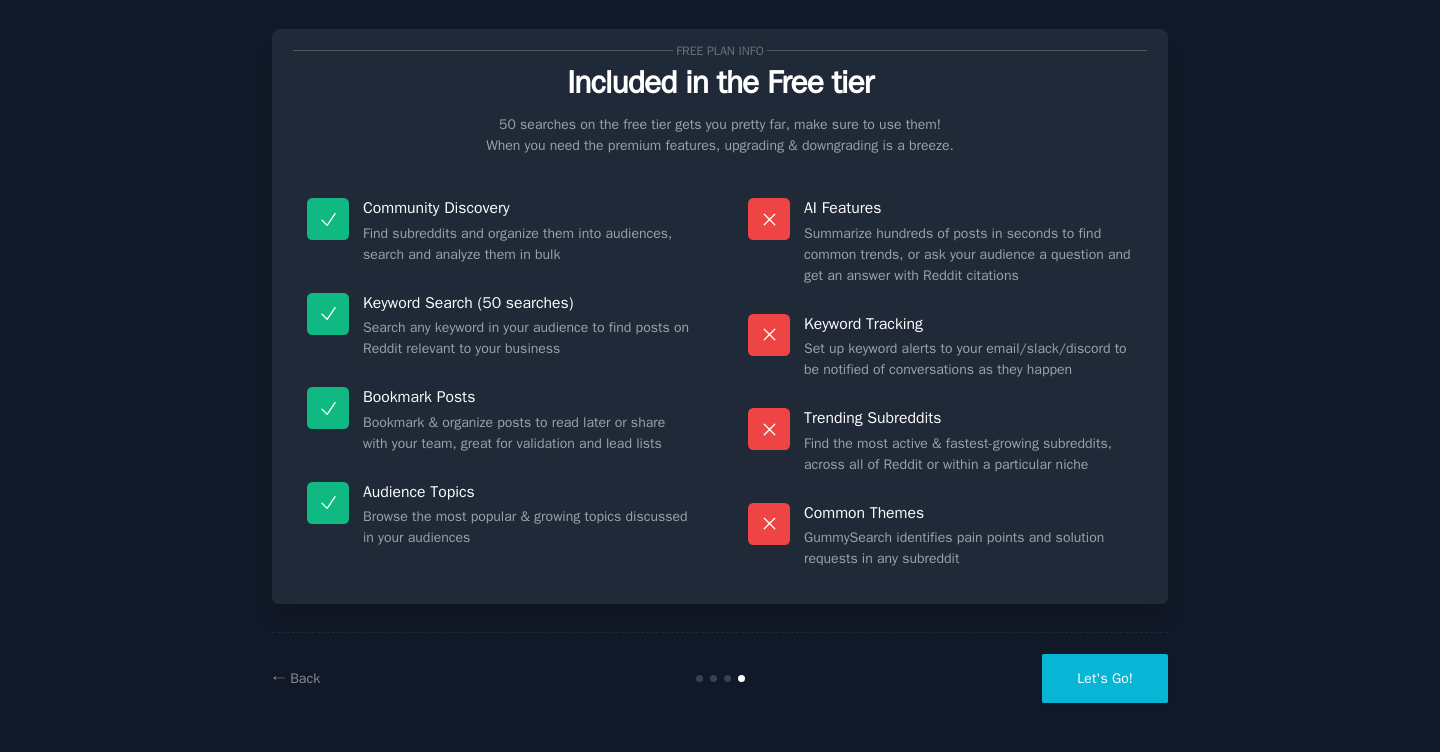 click on "Let's Go!" at bounding box center [1105, 678] 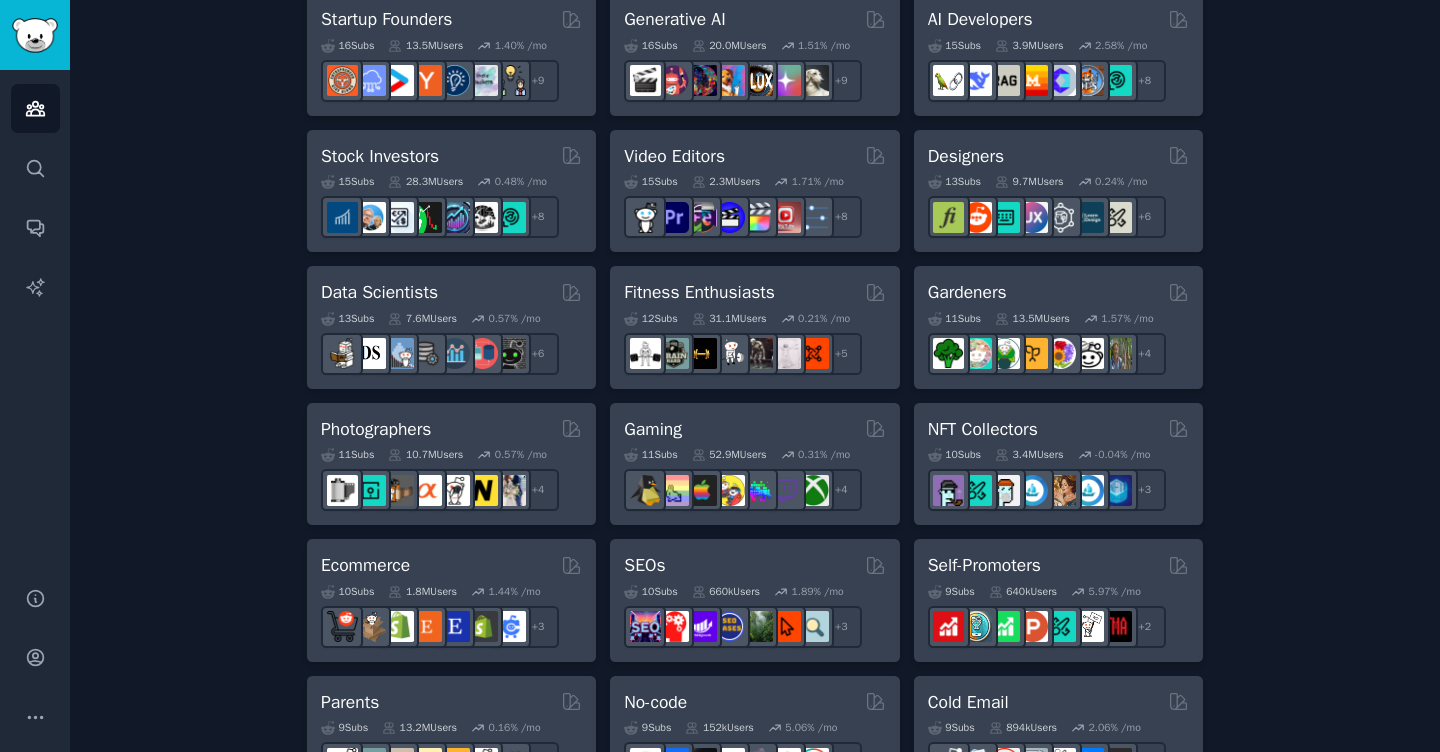 scroll, scrollTop: 661, scrollLeft: 0, axis: vertical 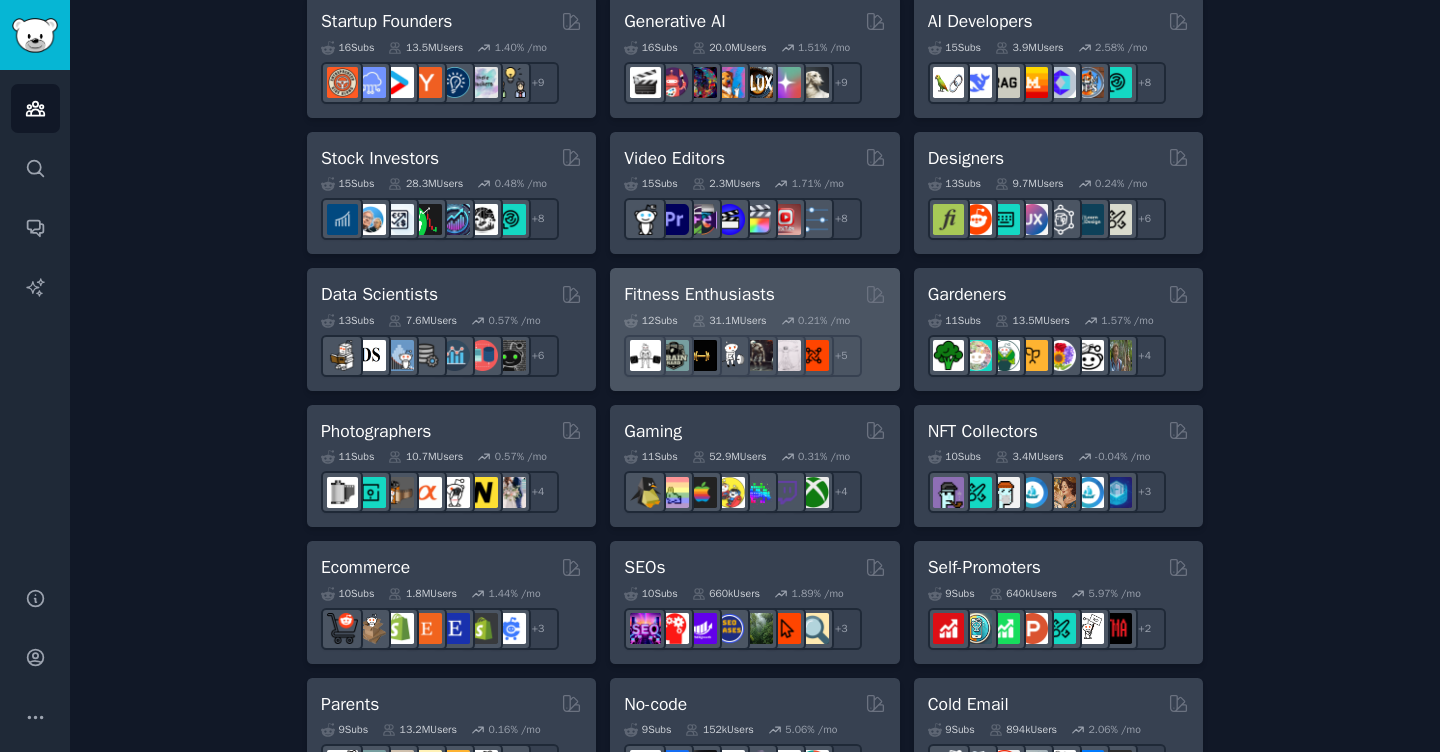 click on "Fitness Enthusiasts" at bounding box center [699, 294] 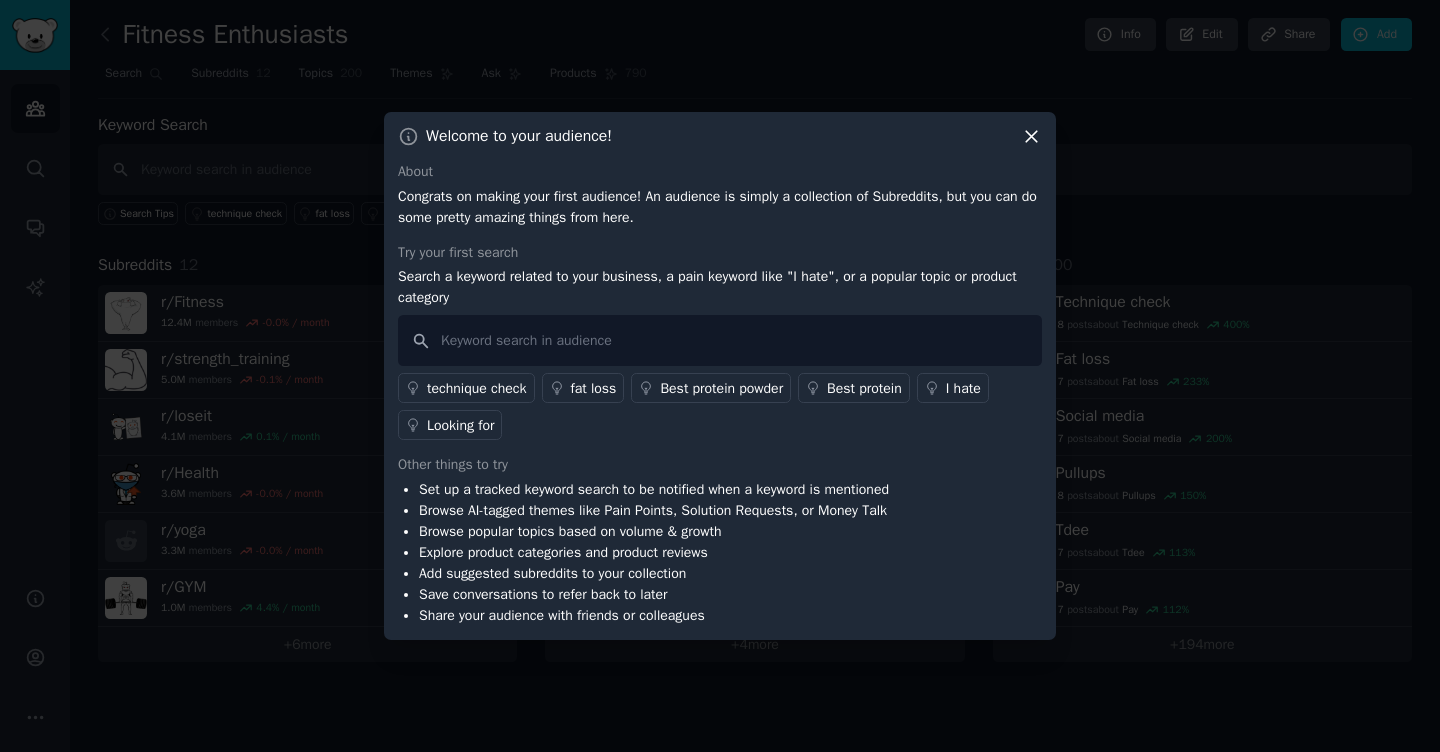 type 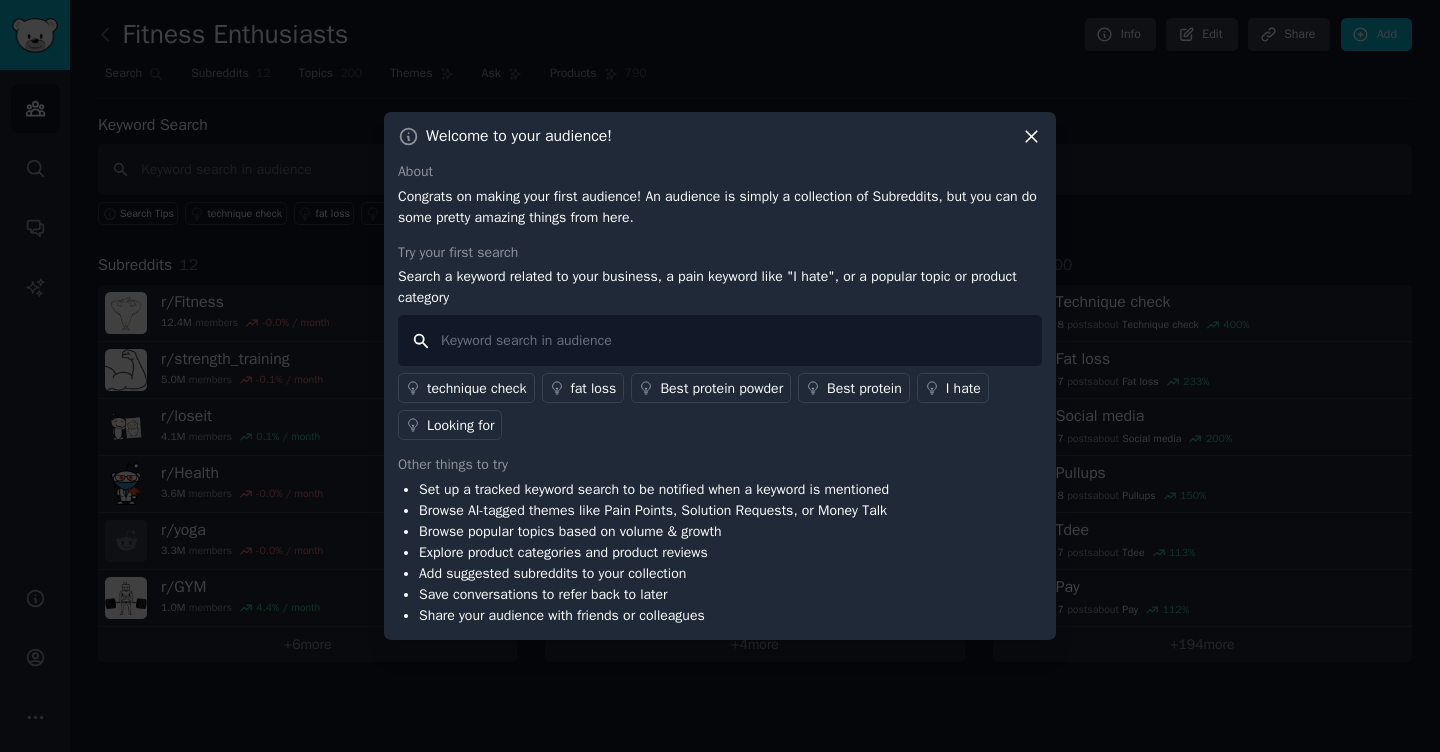 click at bounding box center (720, 340) 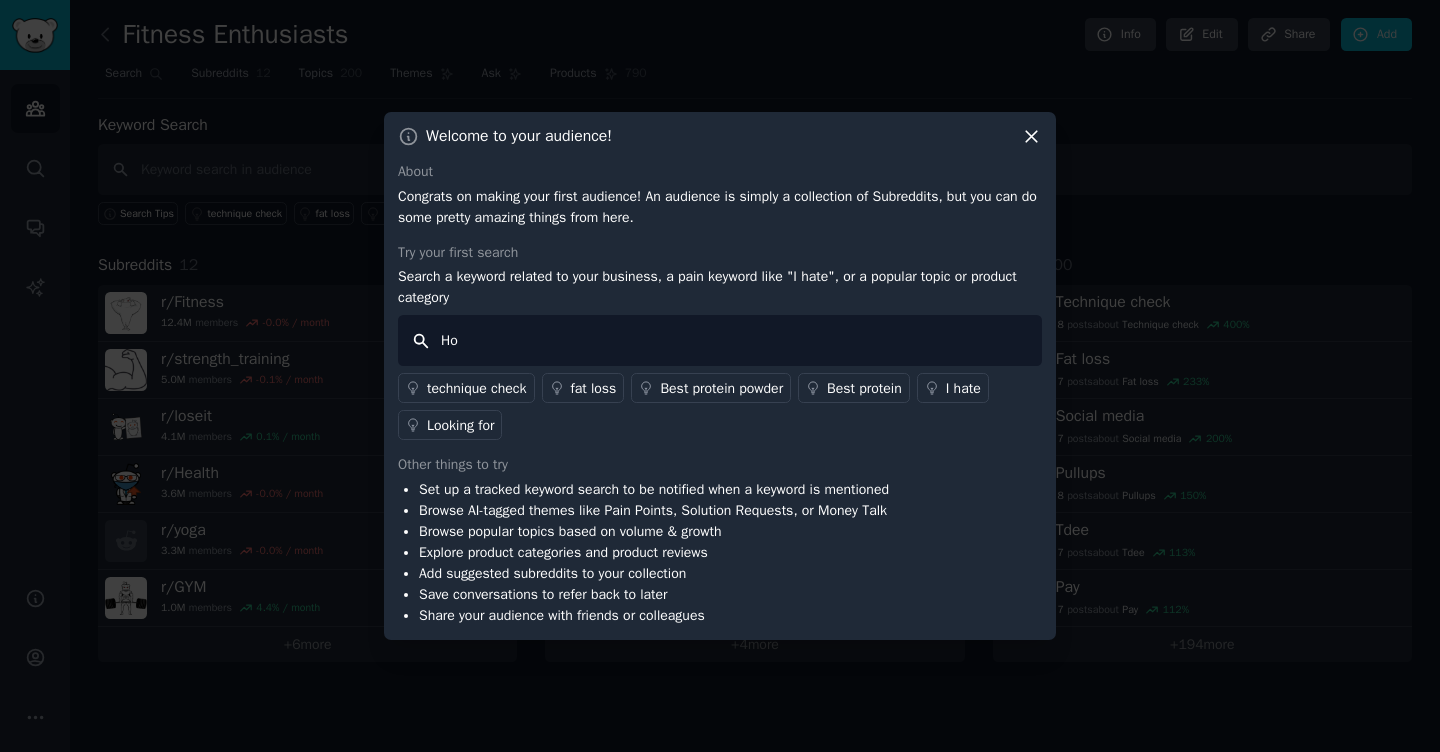 type on "H" 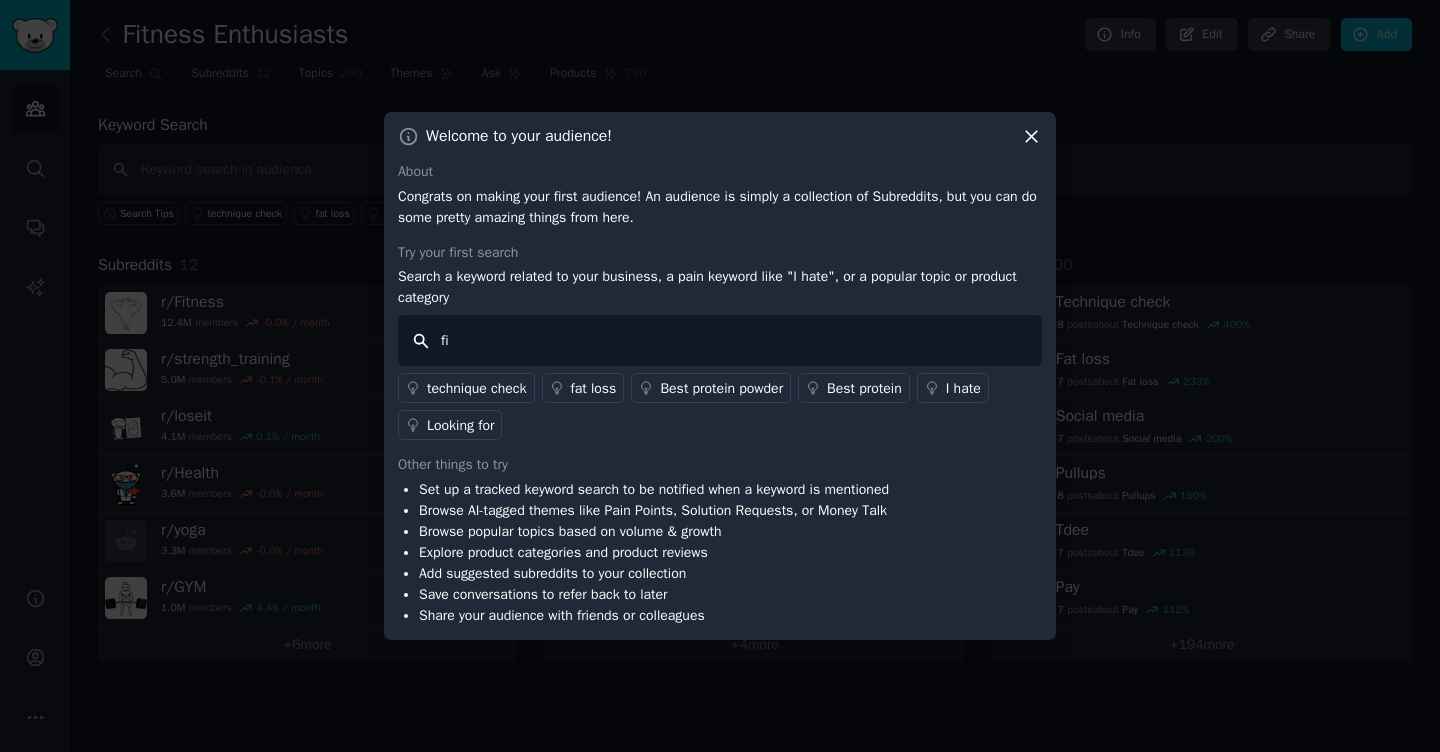 type on "f" 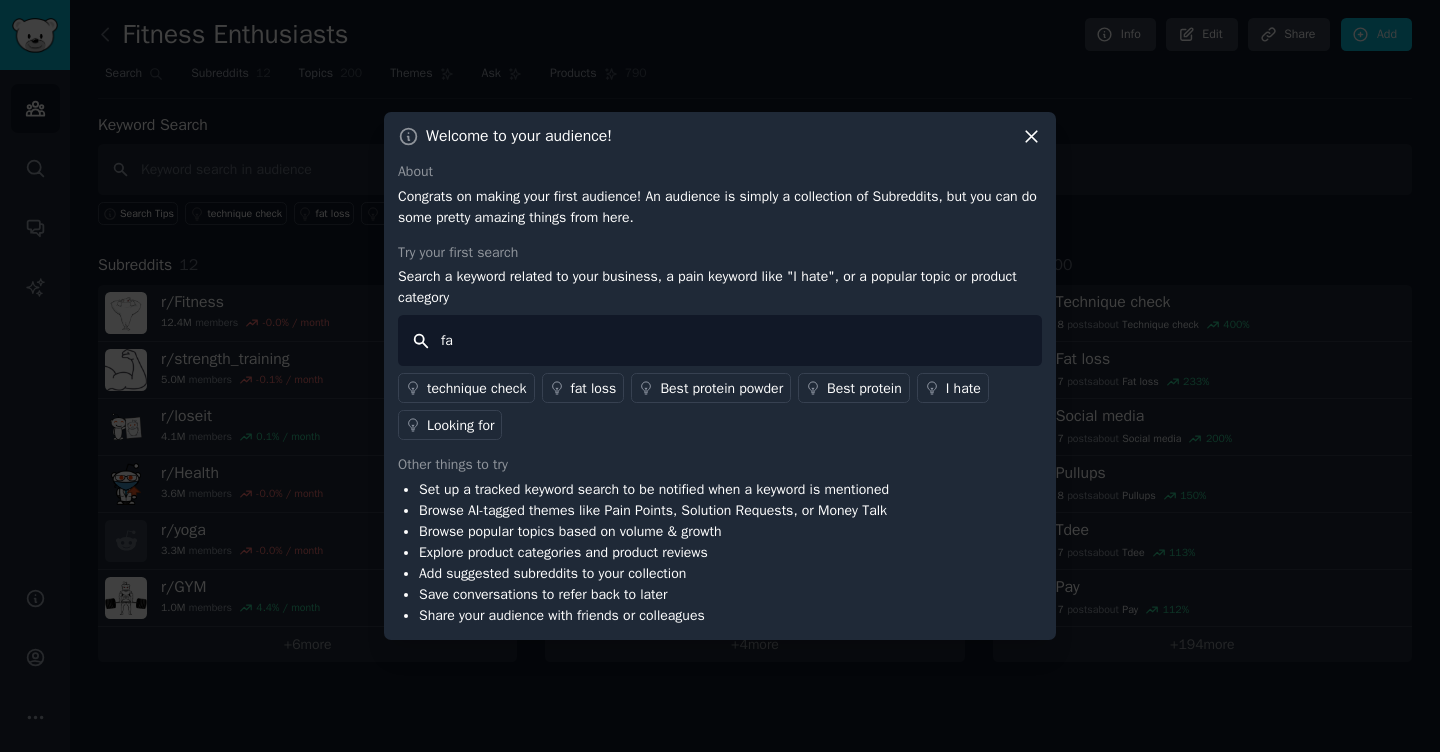 type on "f" 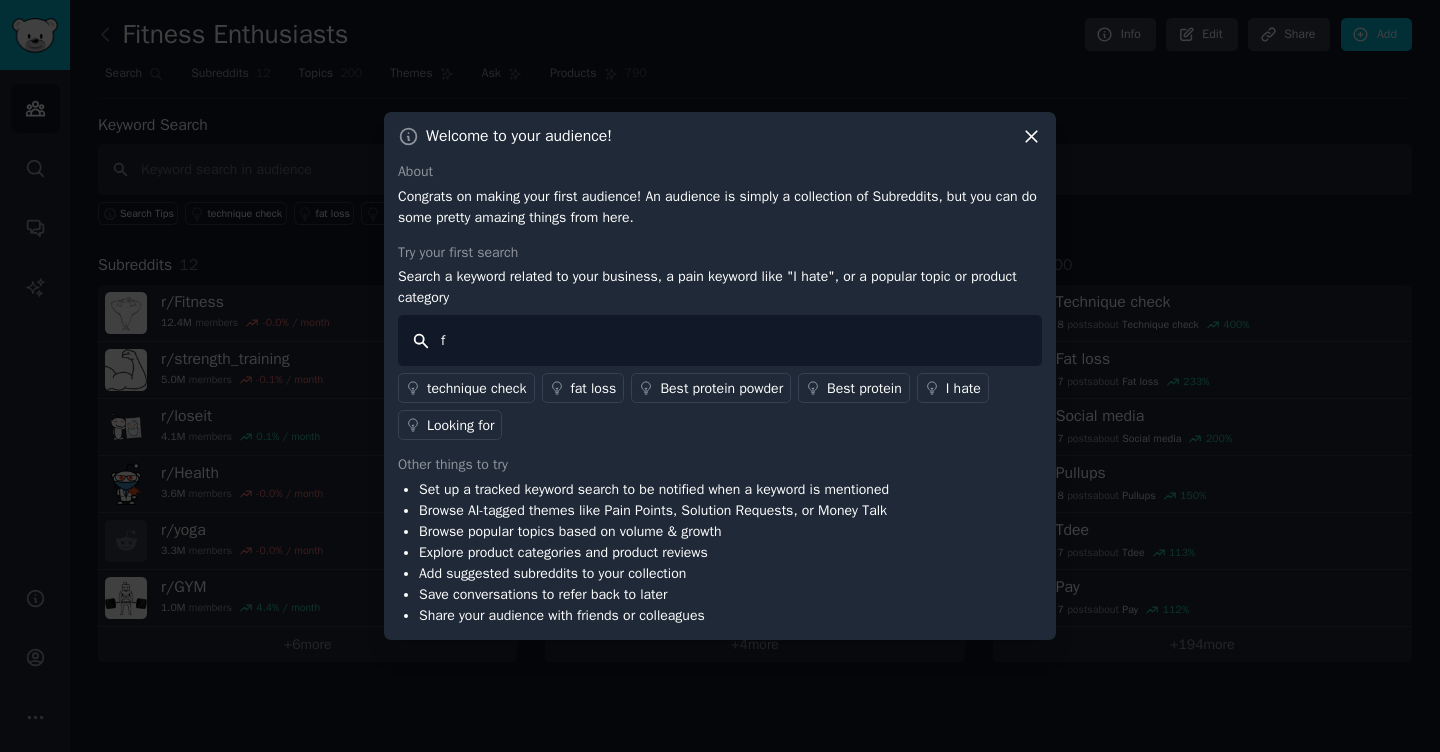 type 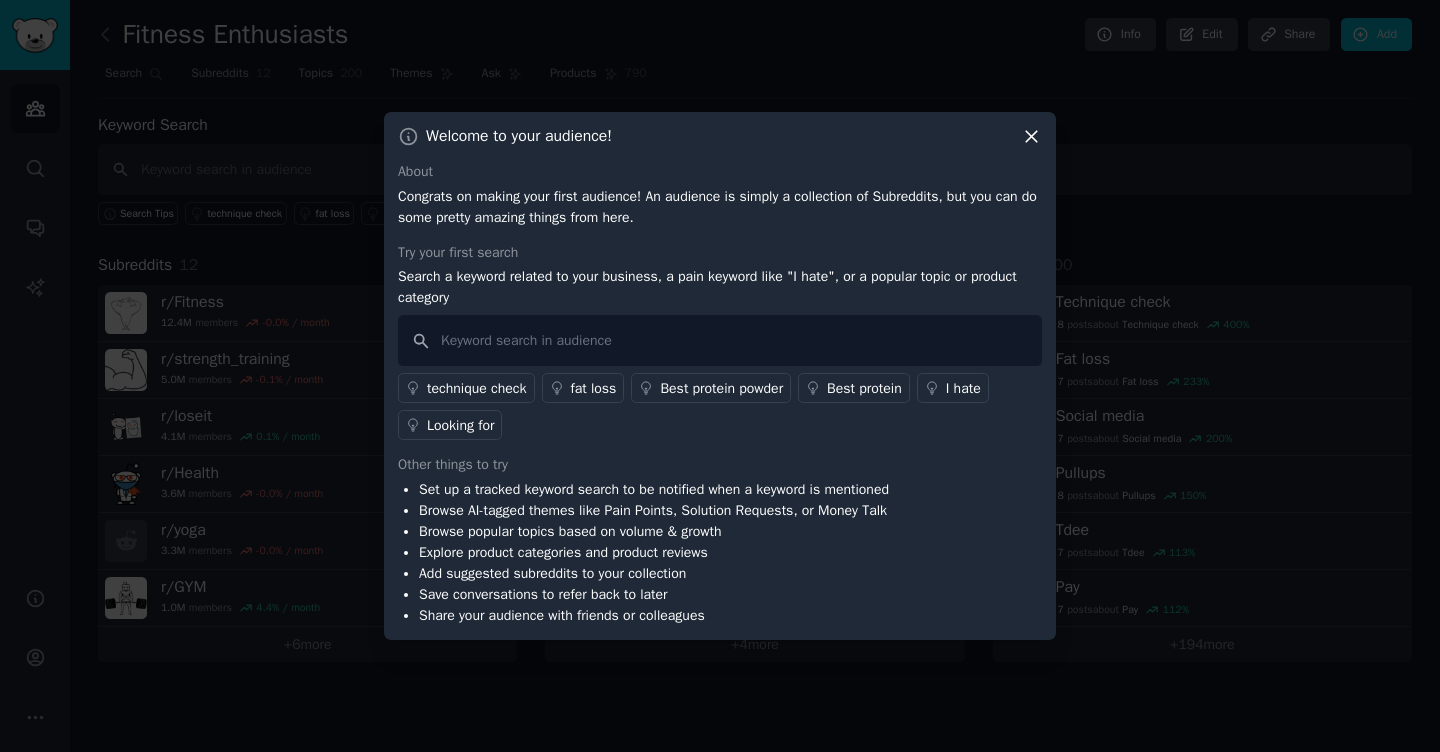 click on "fat loss" at bounding box center [594, 388] 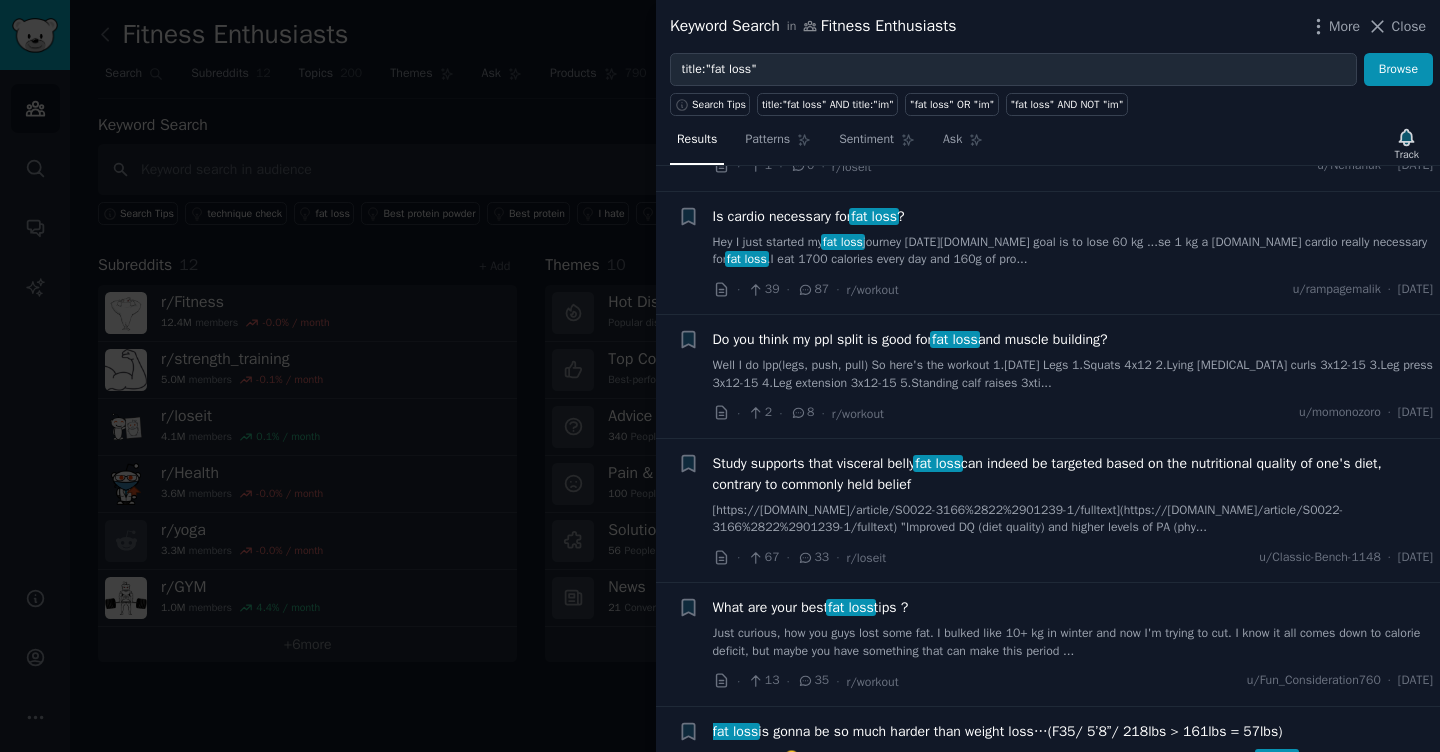 scroll, scrollTop: 0, scrollLeft: 0, axis: both 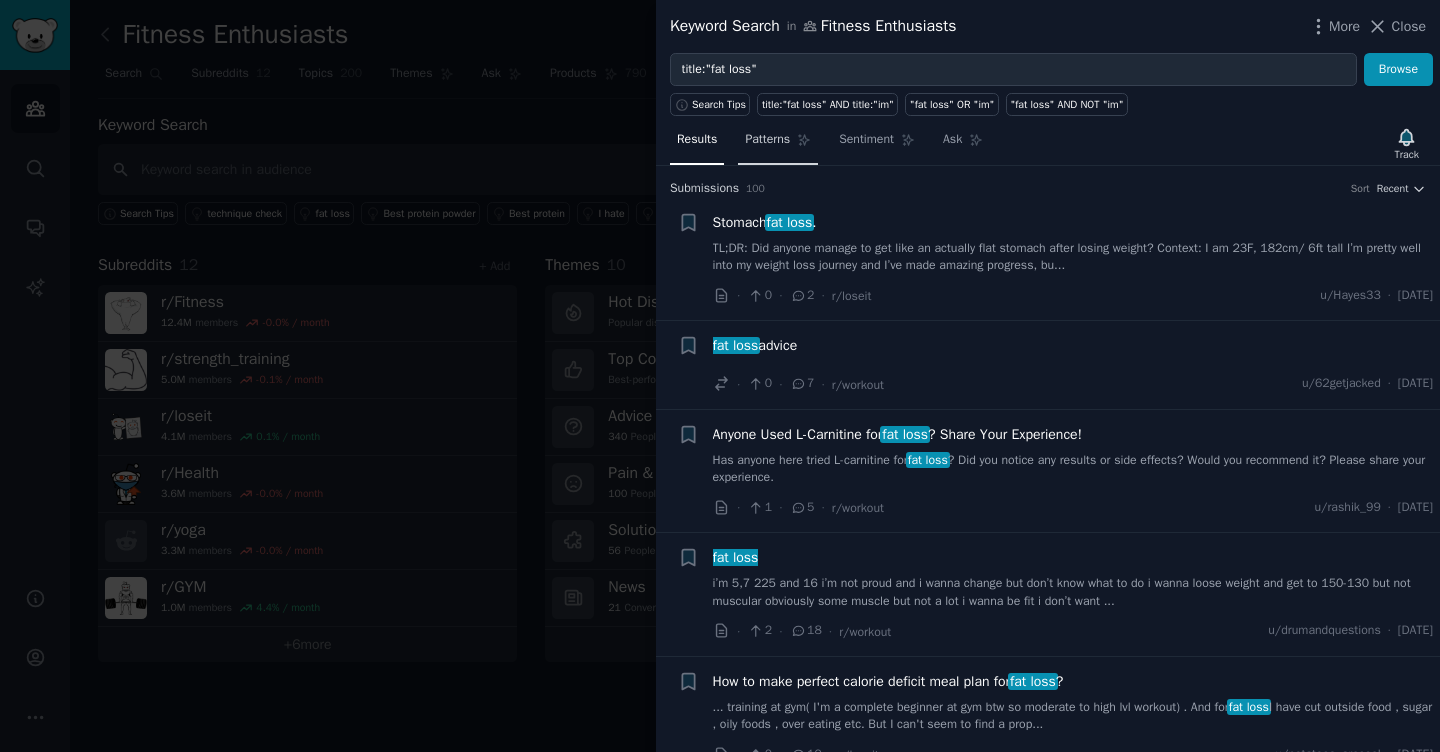 click on "Patterns" at bounding box center [778, 144] 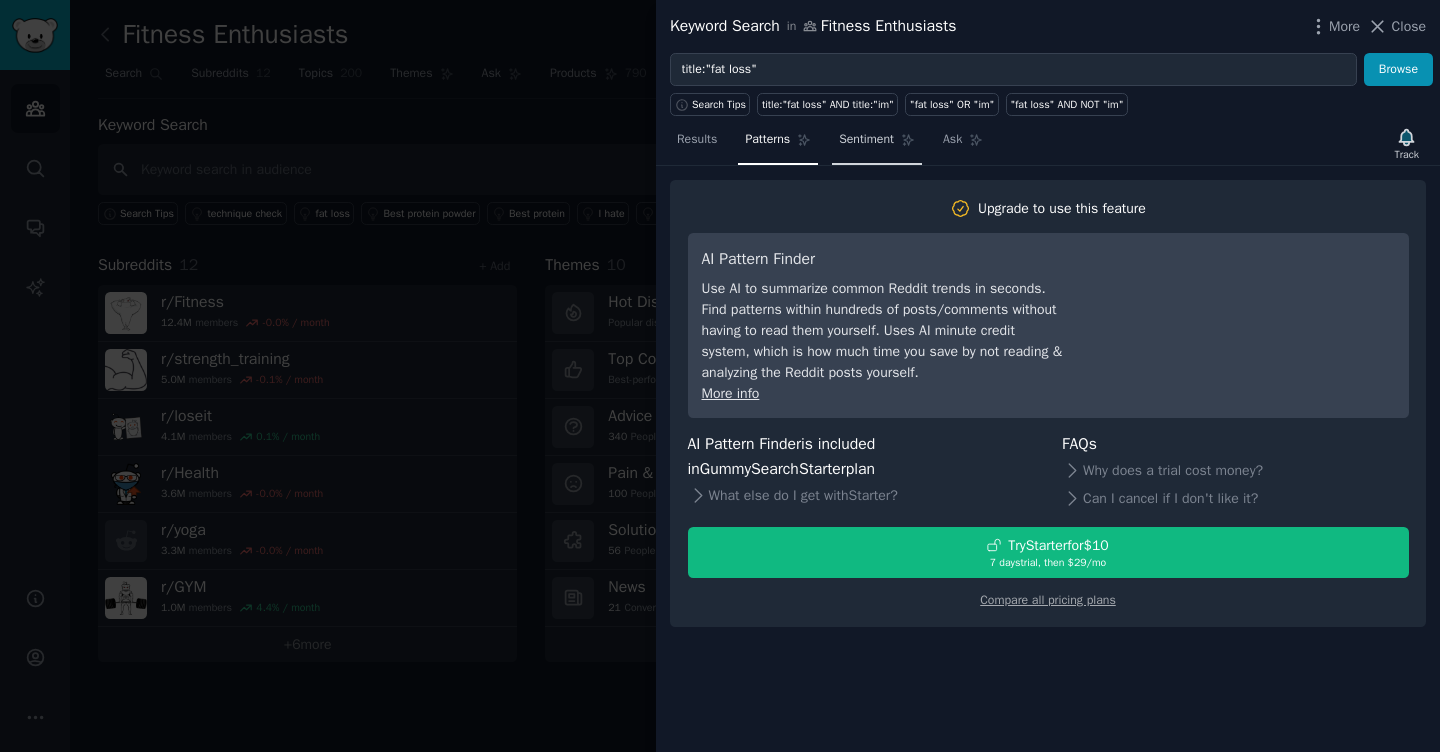 click on "Sentiment" at bounding box center [877, 144] 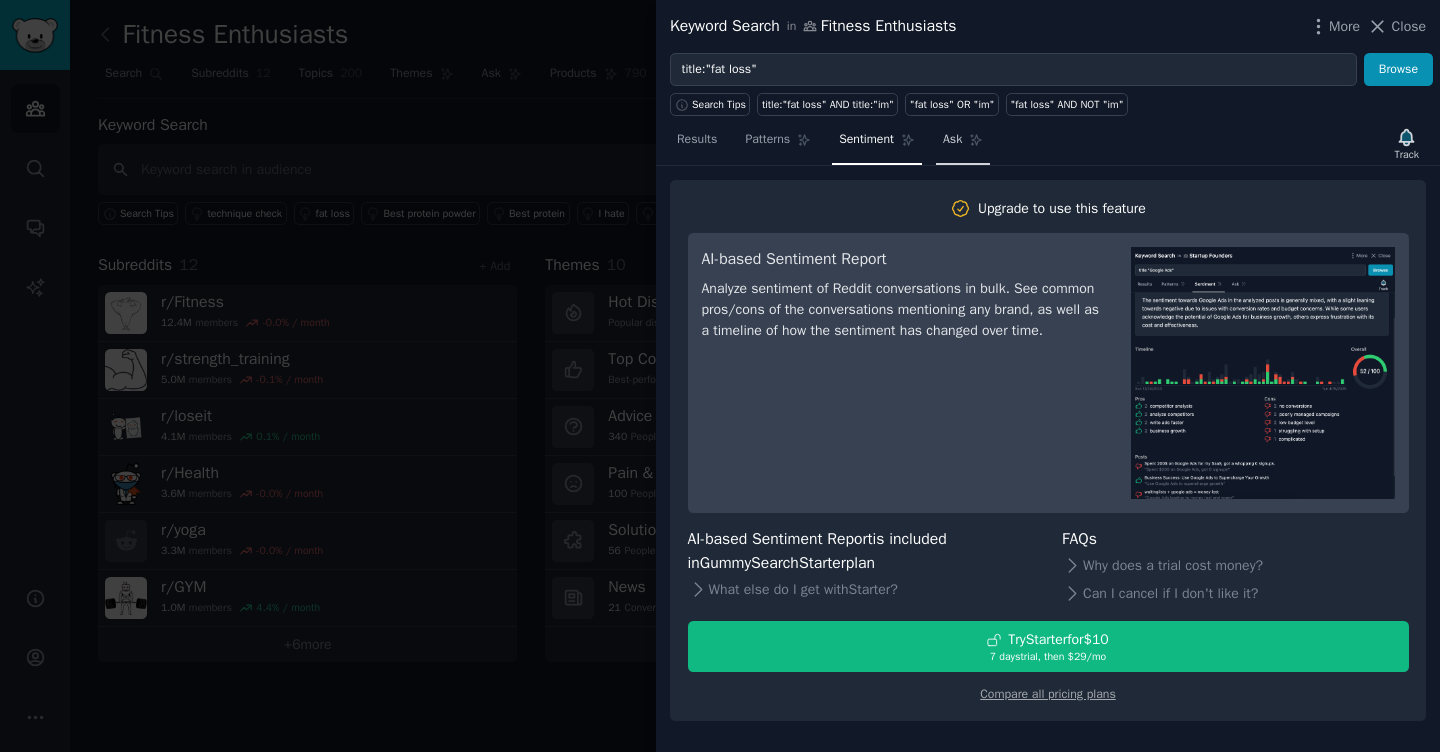 click on "Ask" at bounding box center (952, 140) 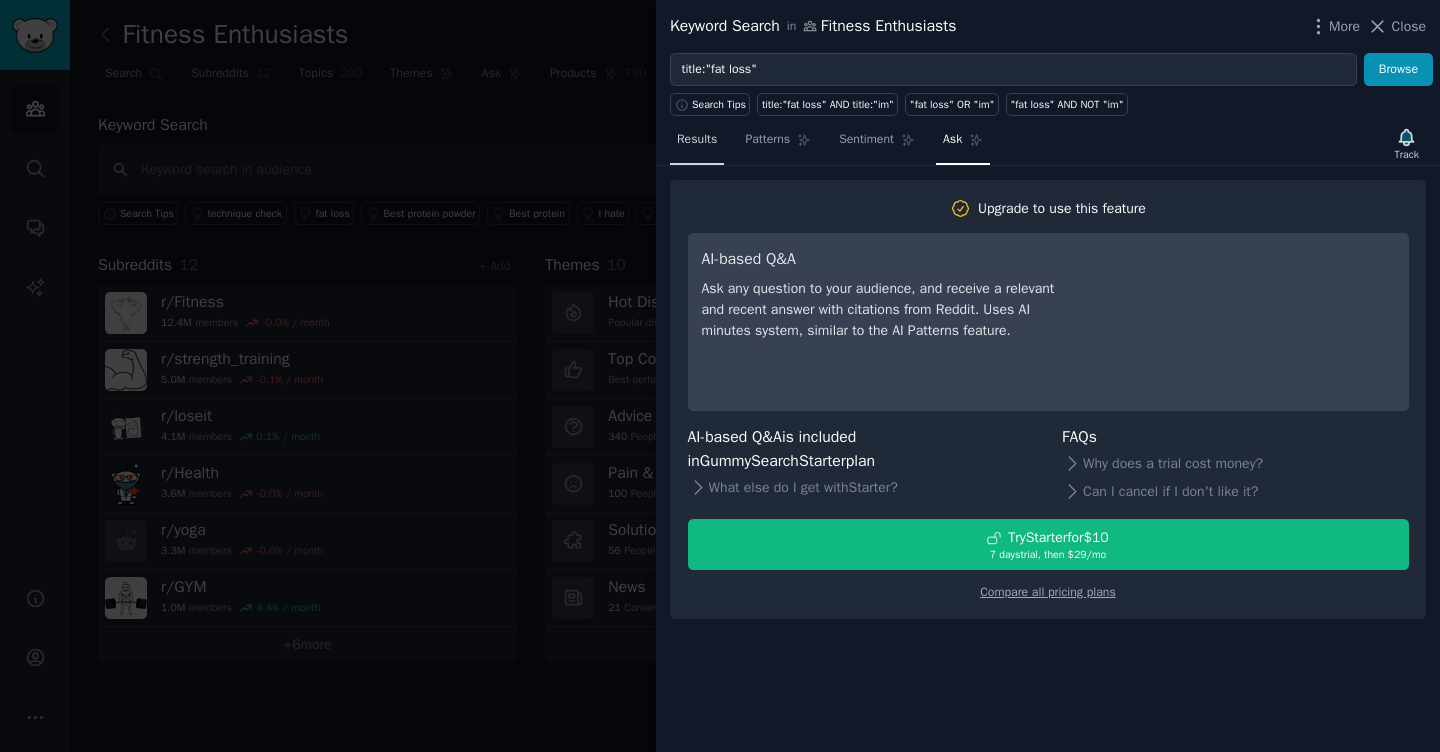 click on "Results" at bounding box center (697, 140) 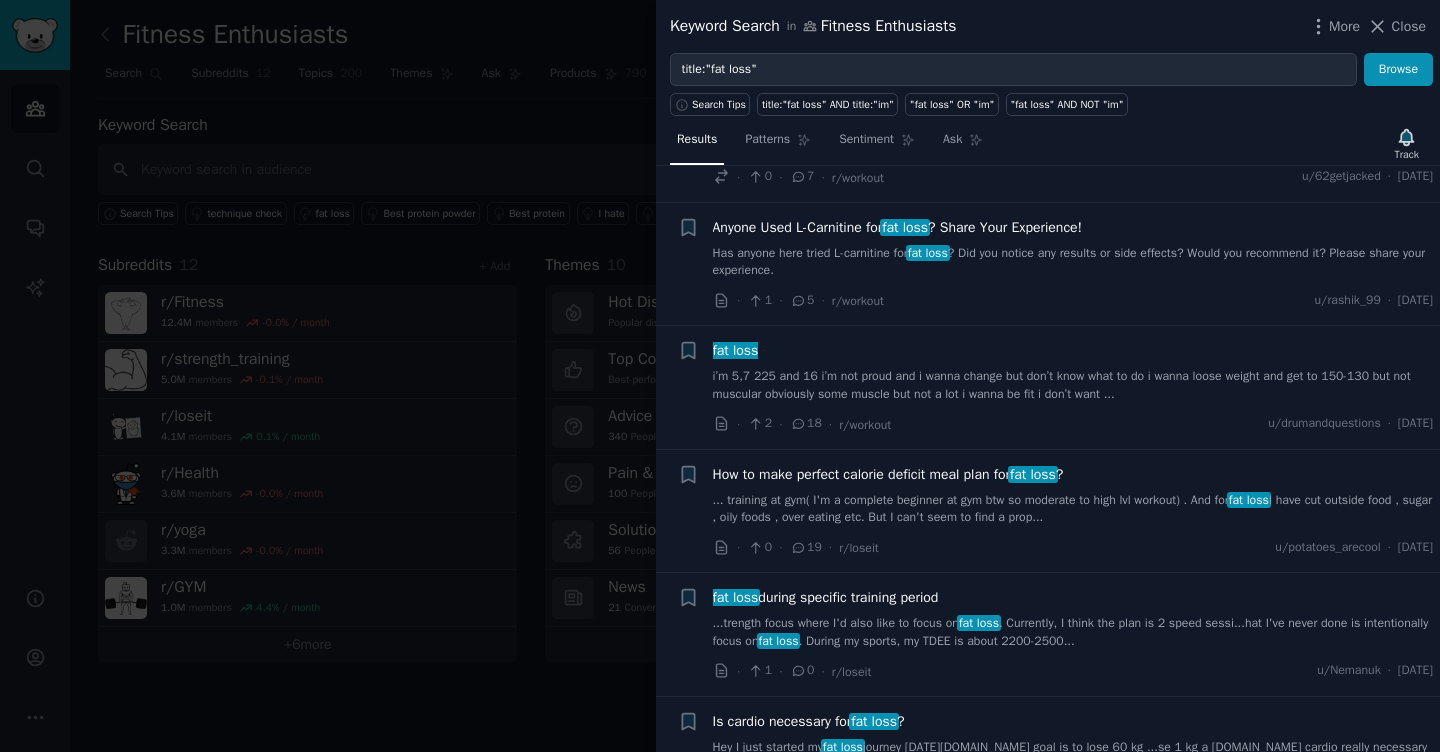 scroll, scrollTop: 208, scrollLeft: 0, axis: vertical 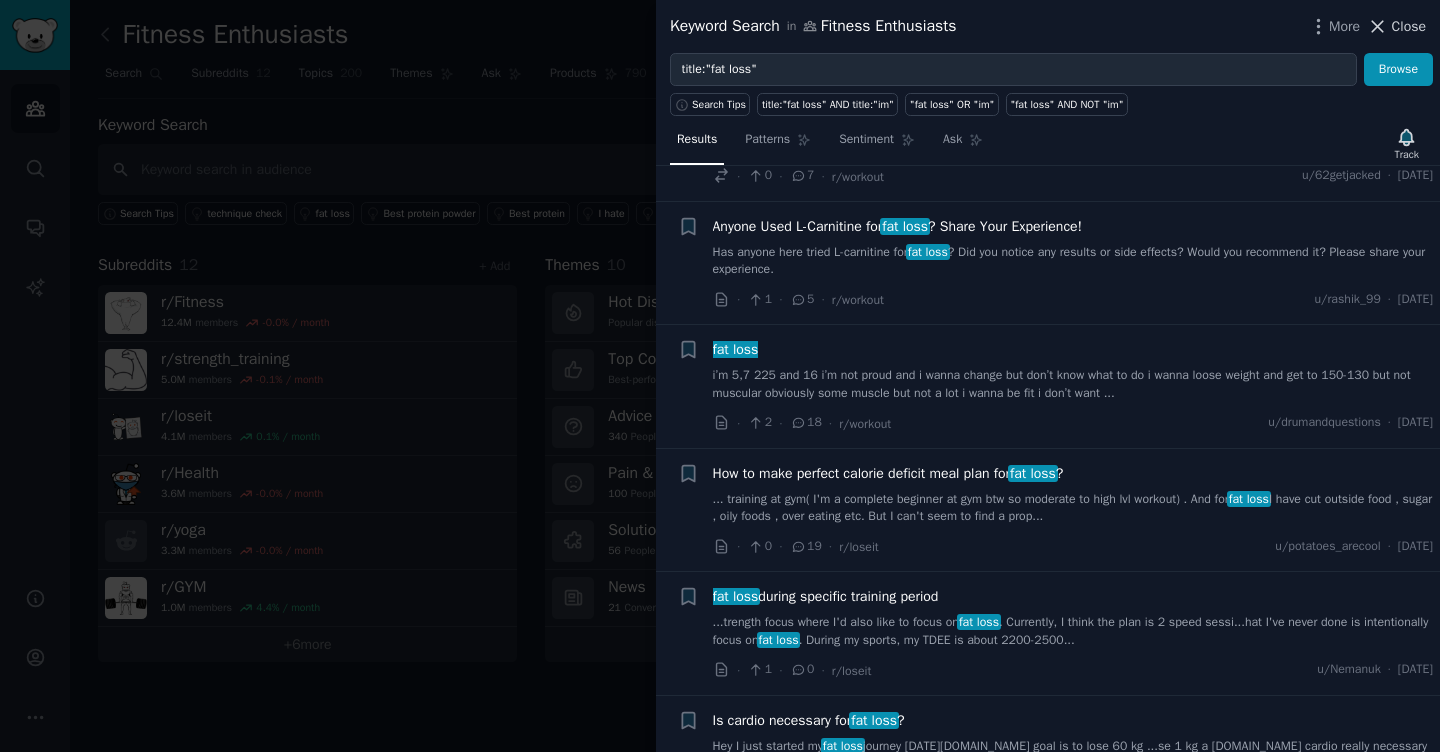 click on "Close" at bounding box center (1409, 26) 